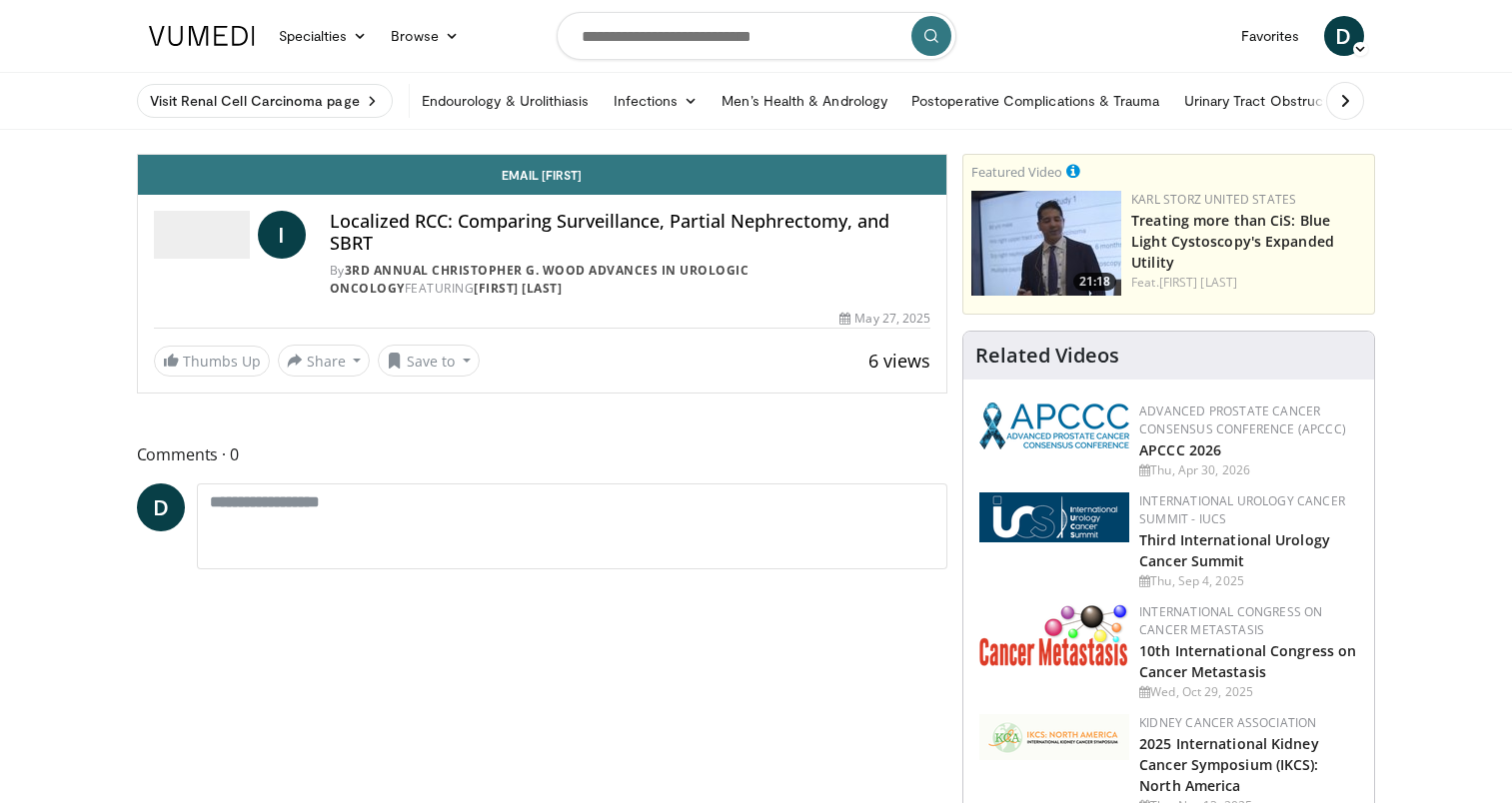 scroll, scrollTop: 0, scrollLeft: 0, axis: both 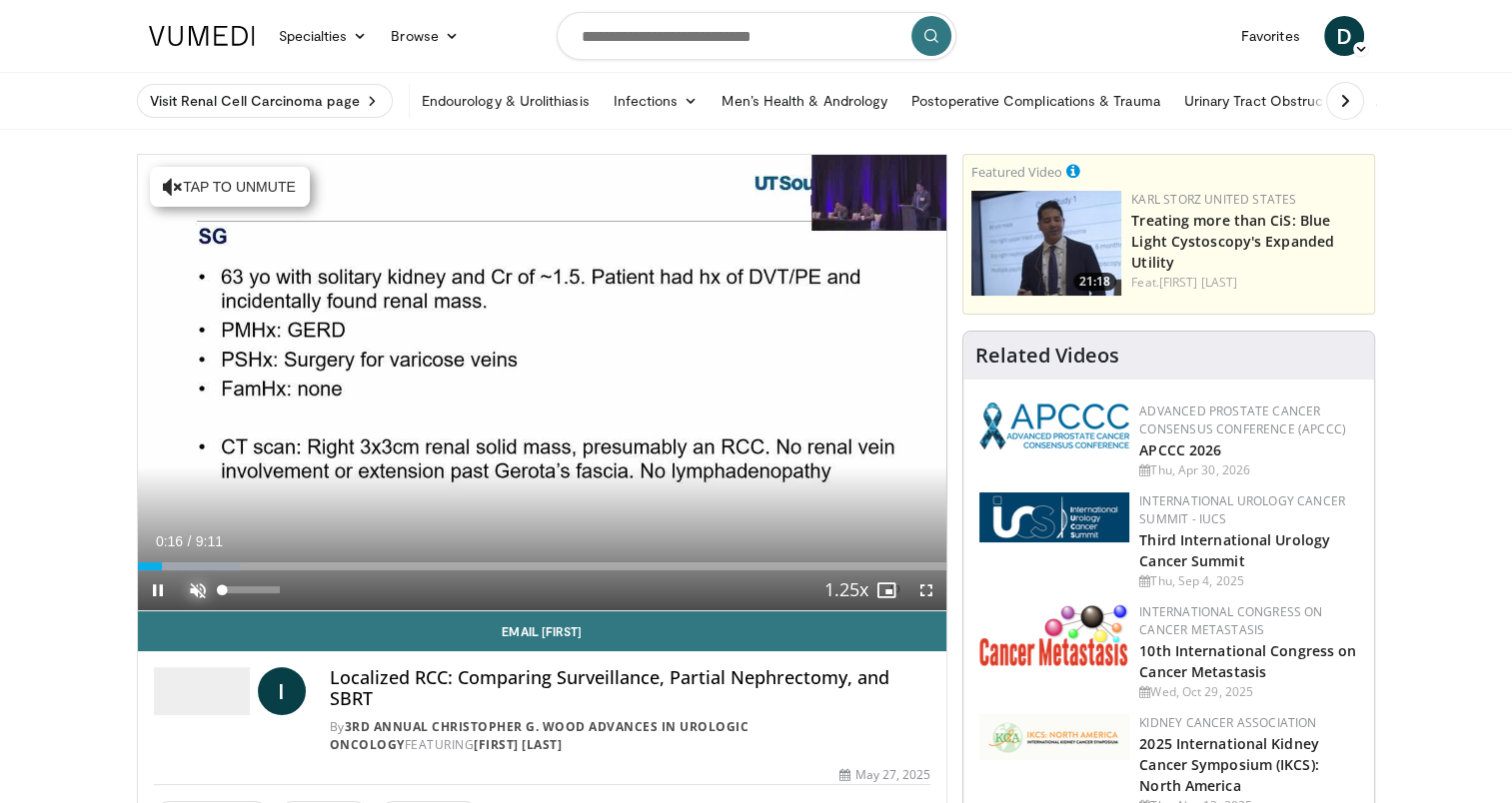 click at bounding box center (198, 590) 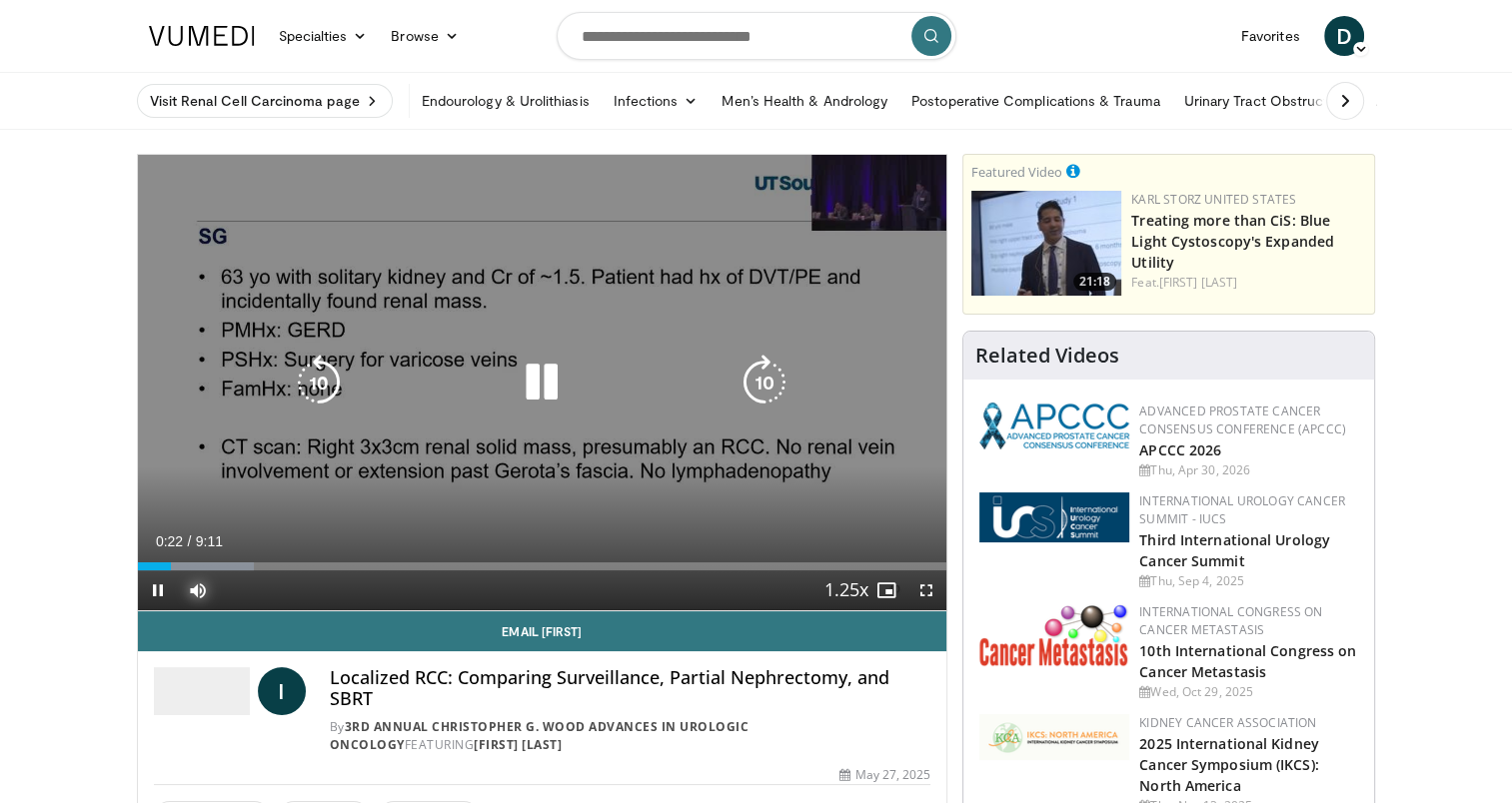 type 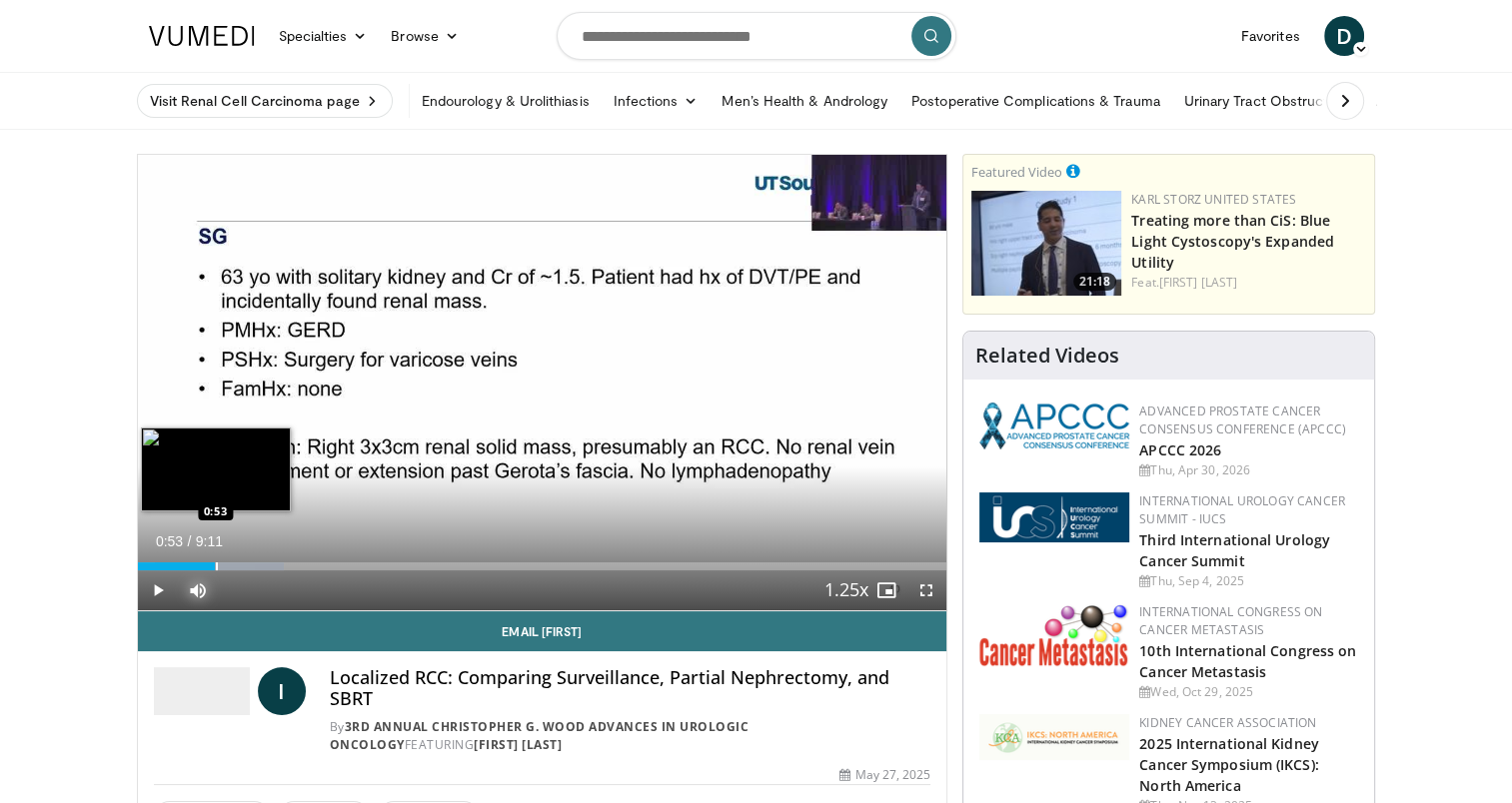 click on "Loaded :  18.15% 0:41 0:53" at bounding box center [543, 566] 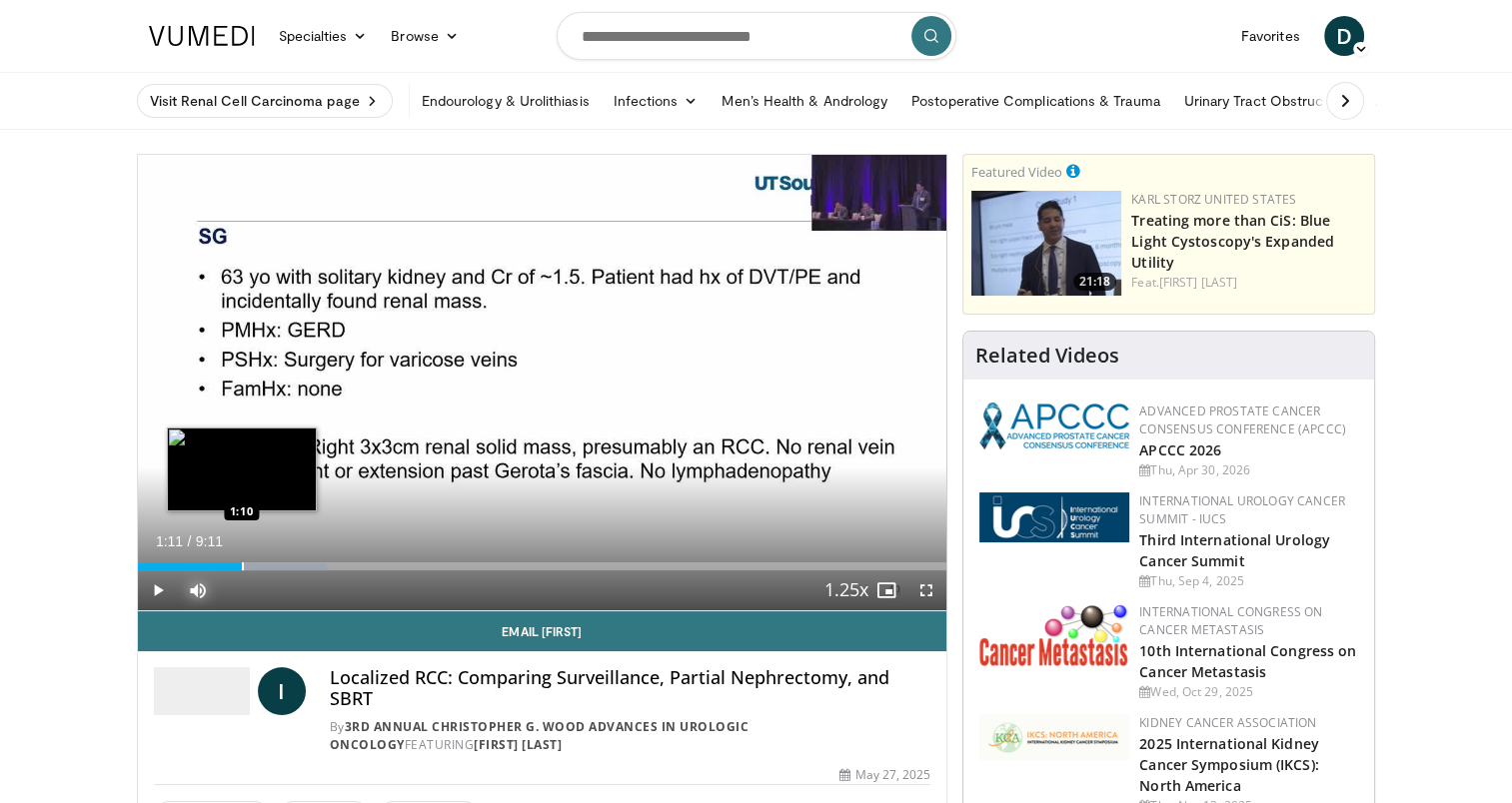 click at bounding box center (243, 566) 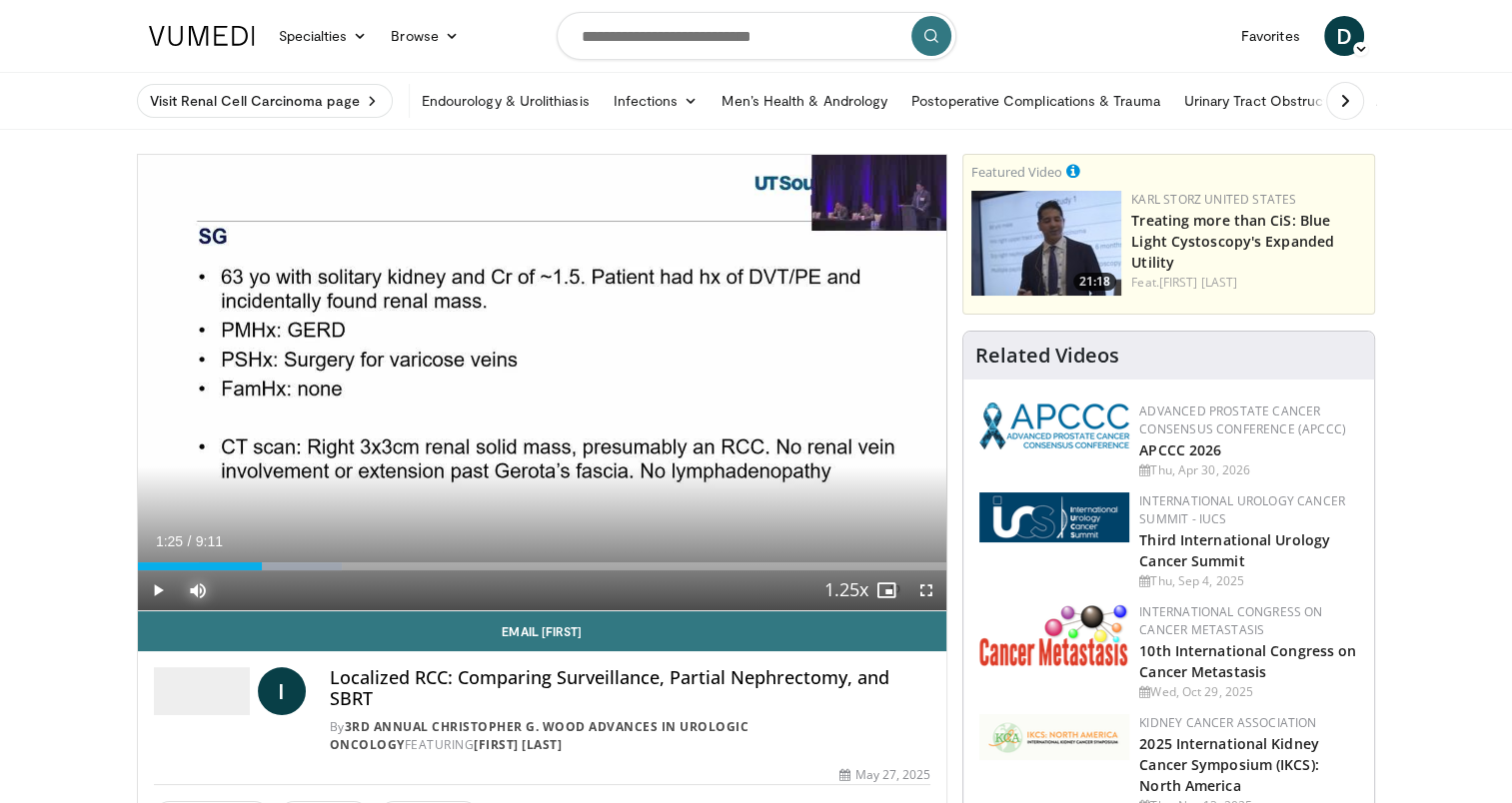 click at bounding box center [264, 566] 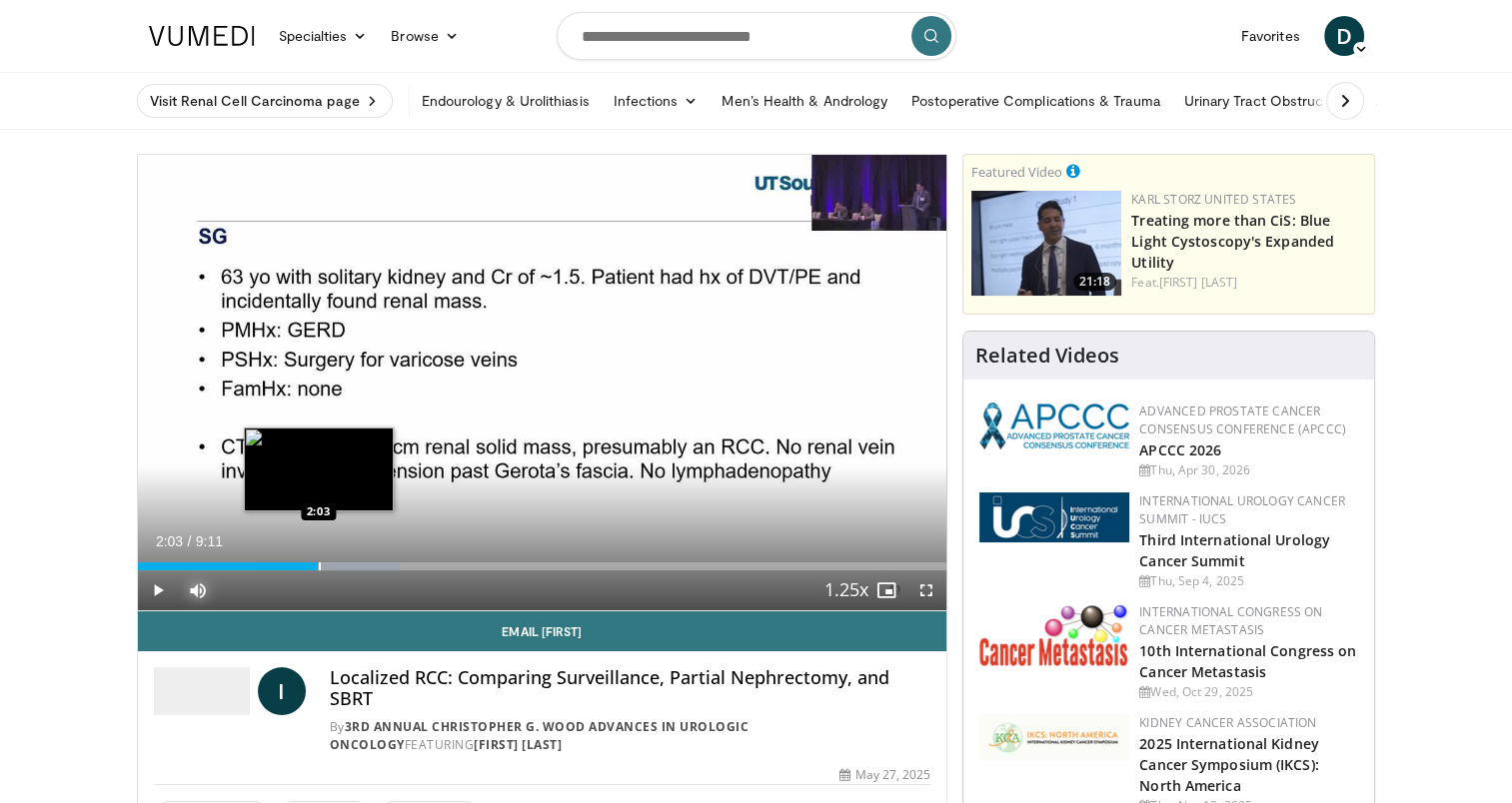 click at bounding box center [320, 566] 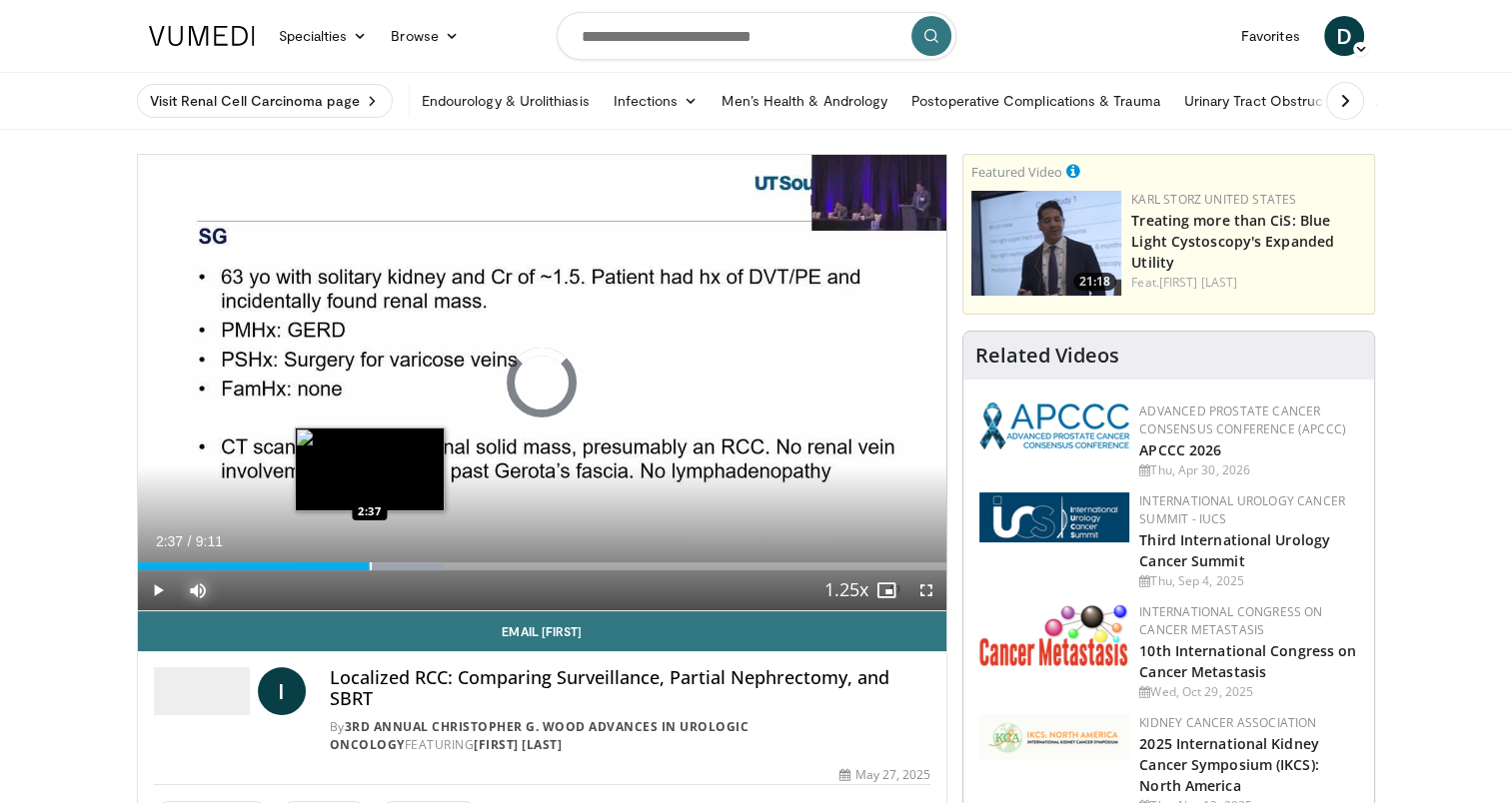 click at bounding box center [371, 566] 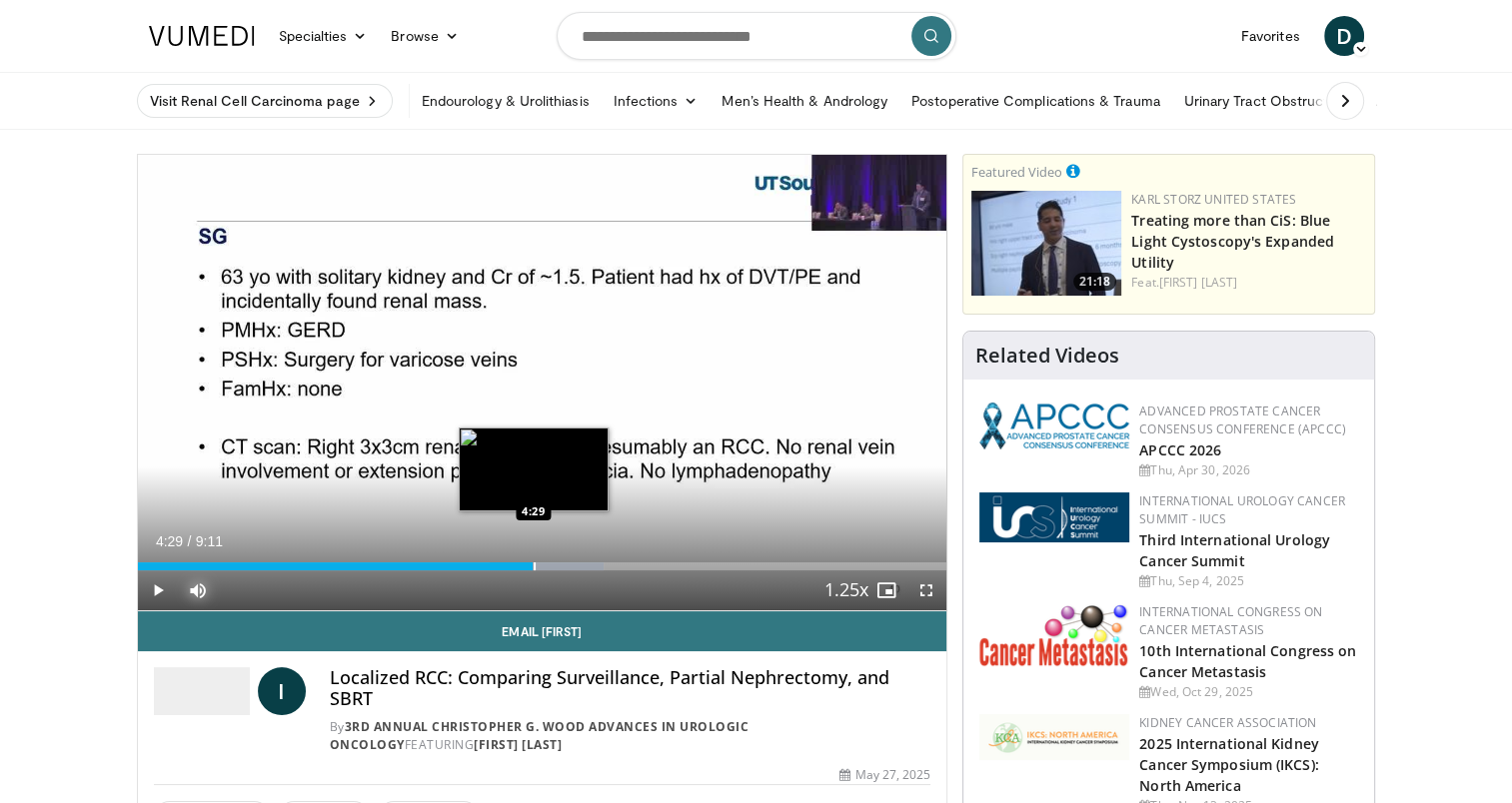 click at bounding box center (535, 566) 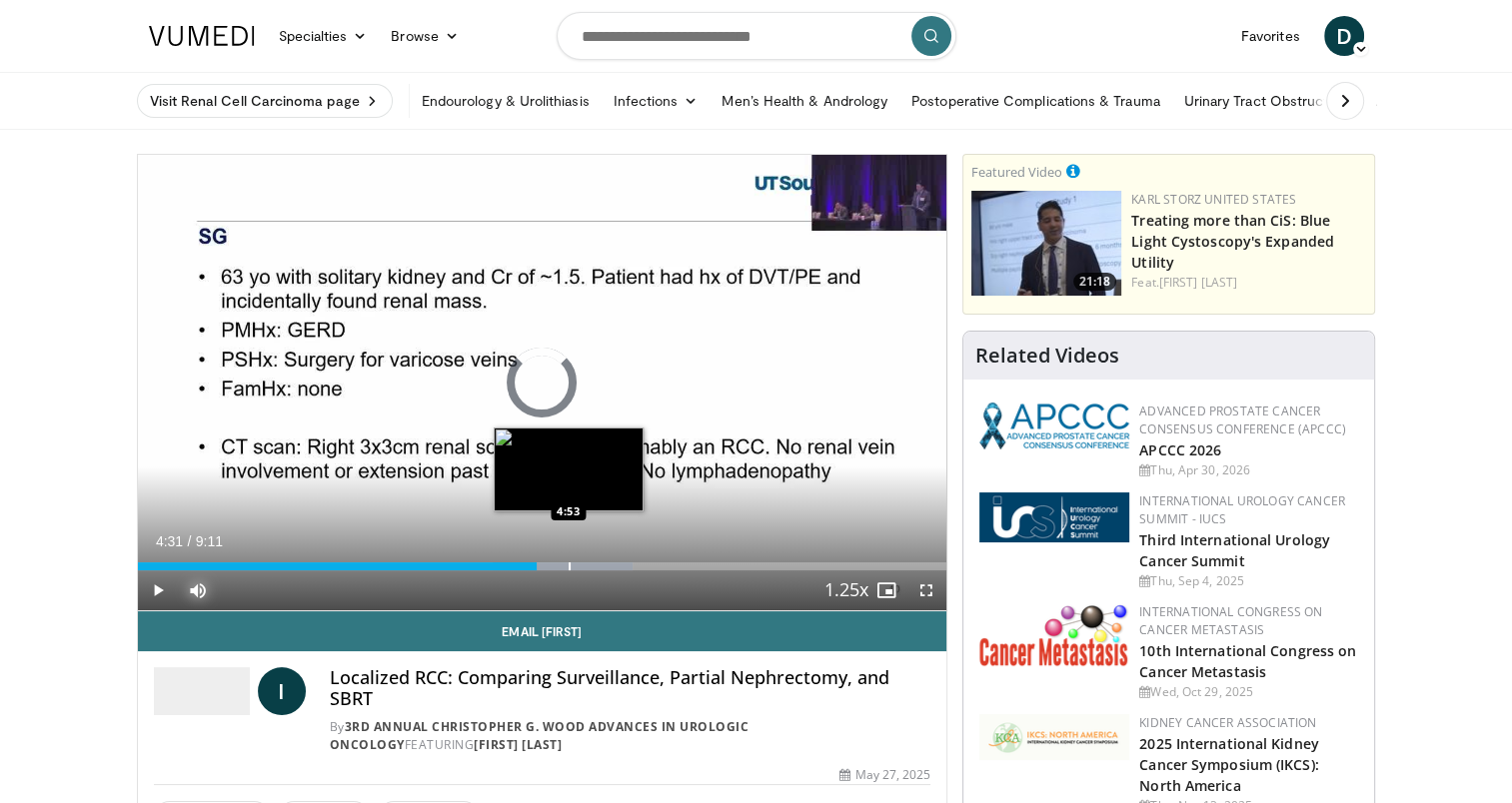 click at bounding box center (570, 566) 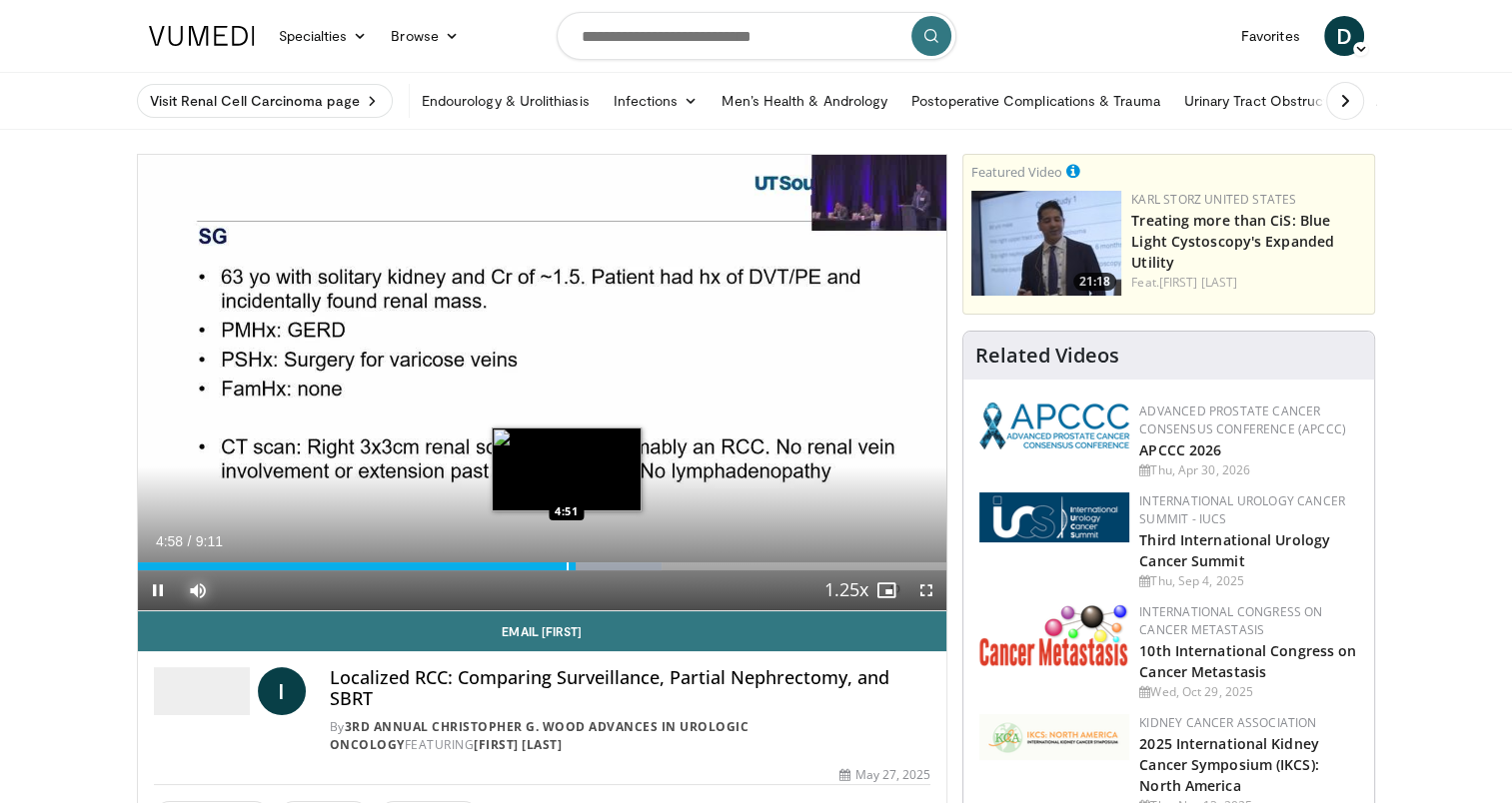 click at bounding box center (568, 566) 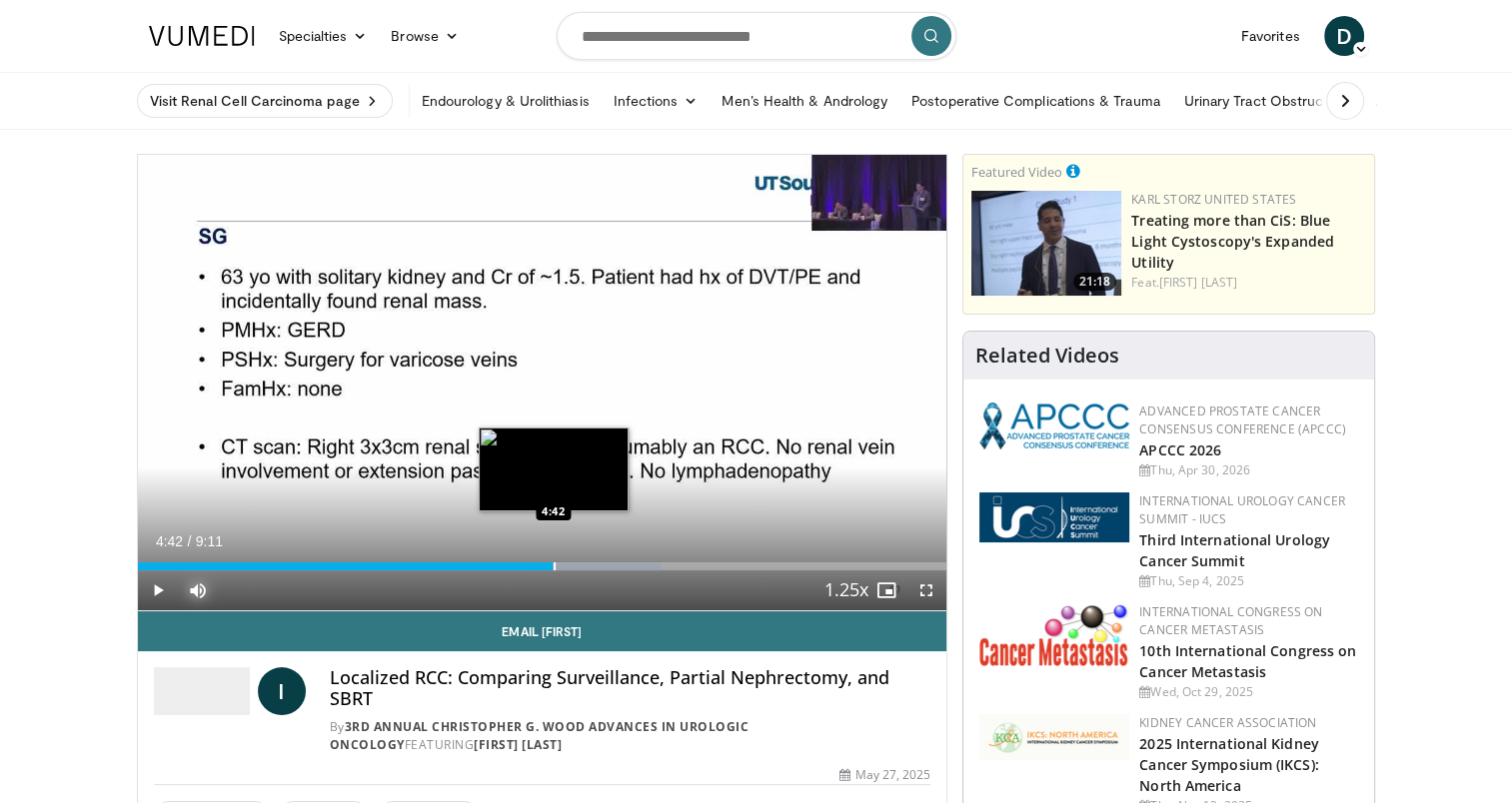 click at bounding box center [555, 566] 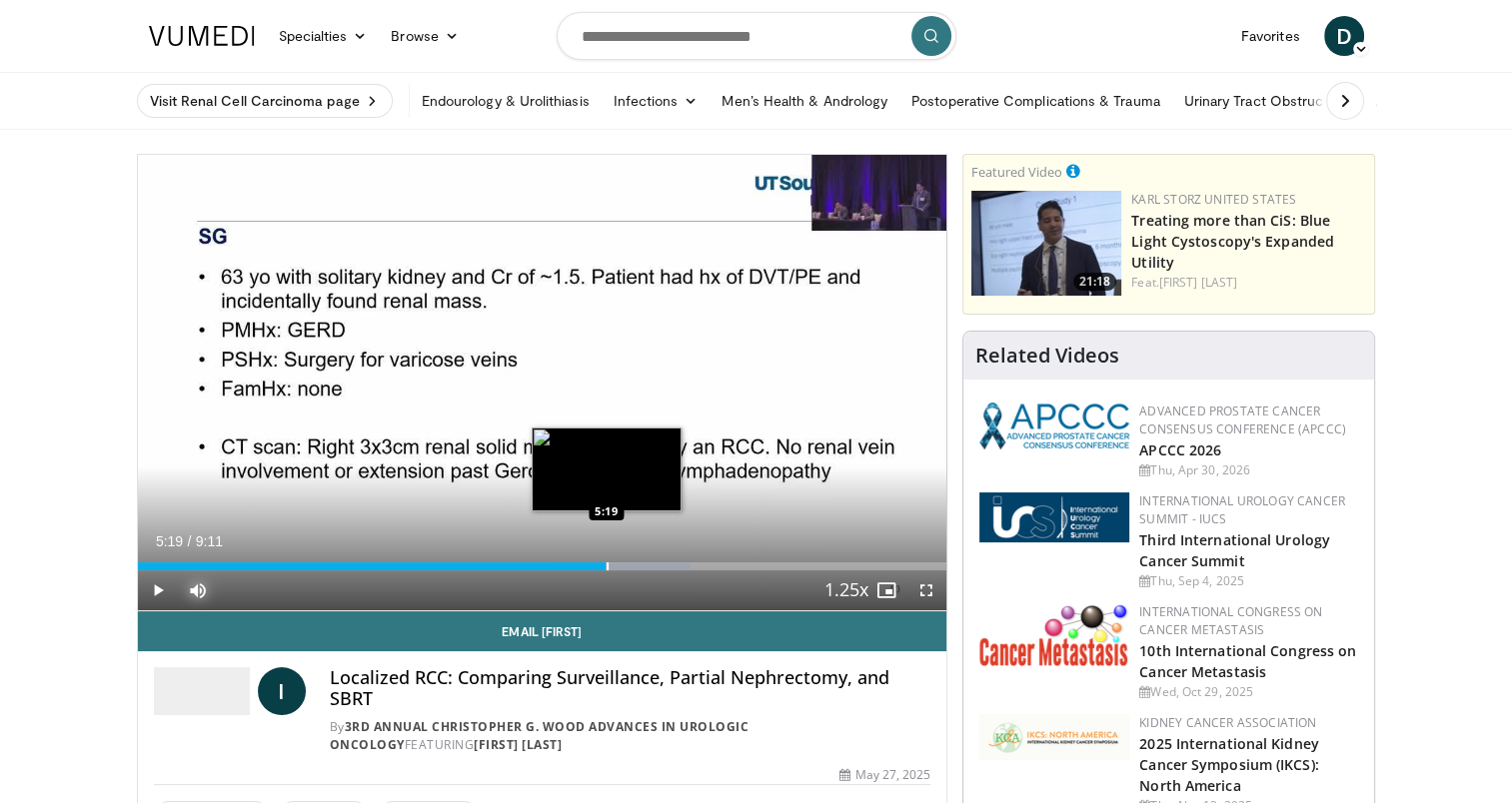click at bounding box center (608, 566) 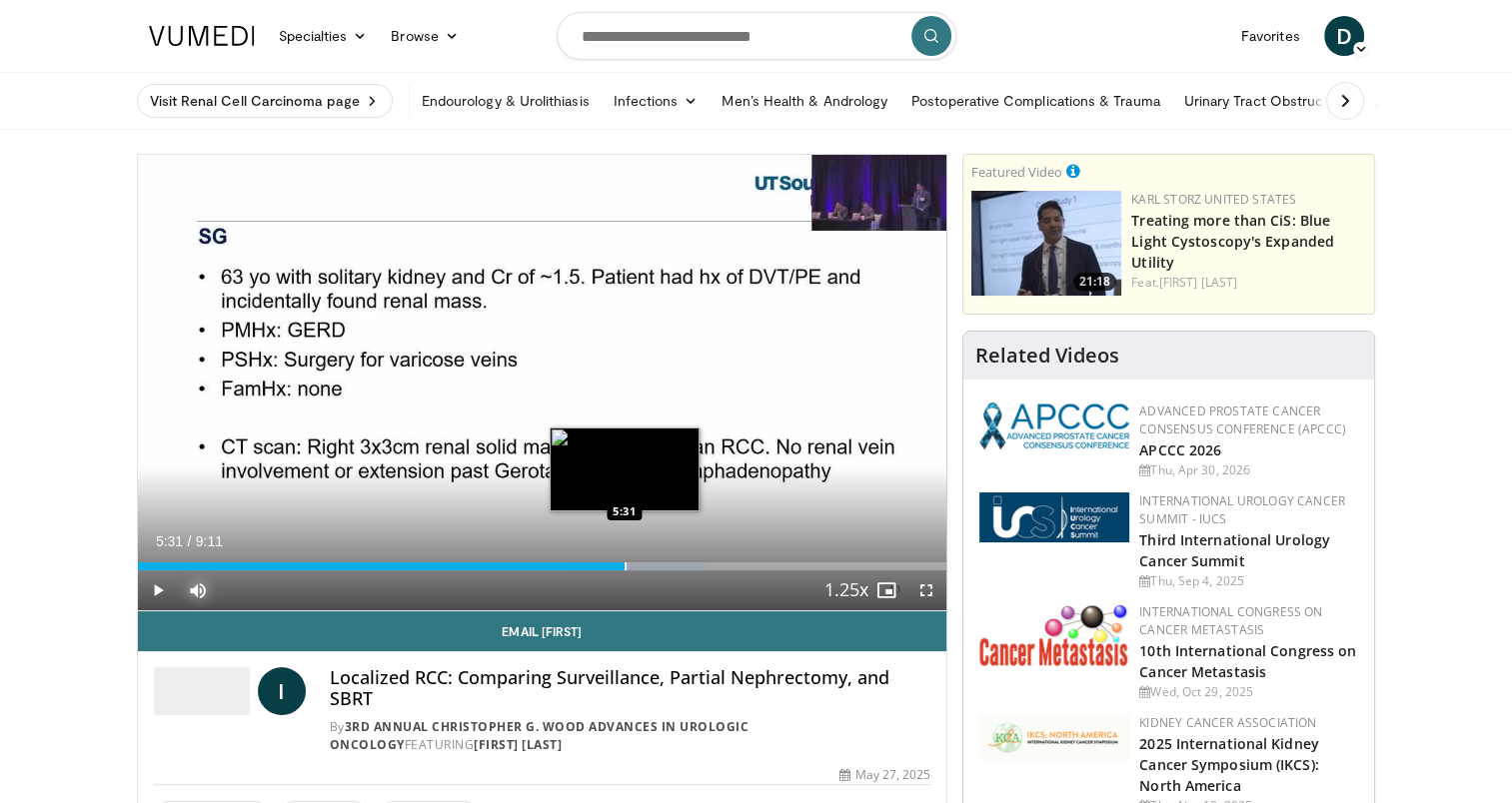 click at bounding box center [626, 566] 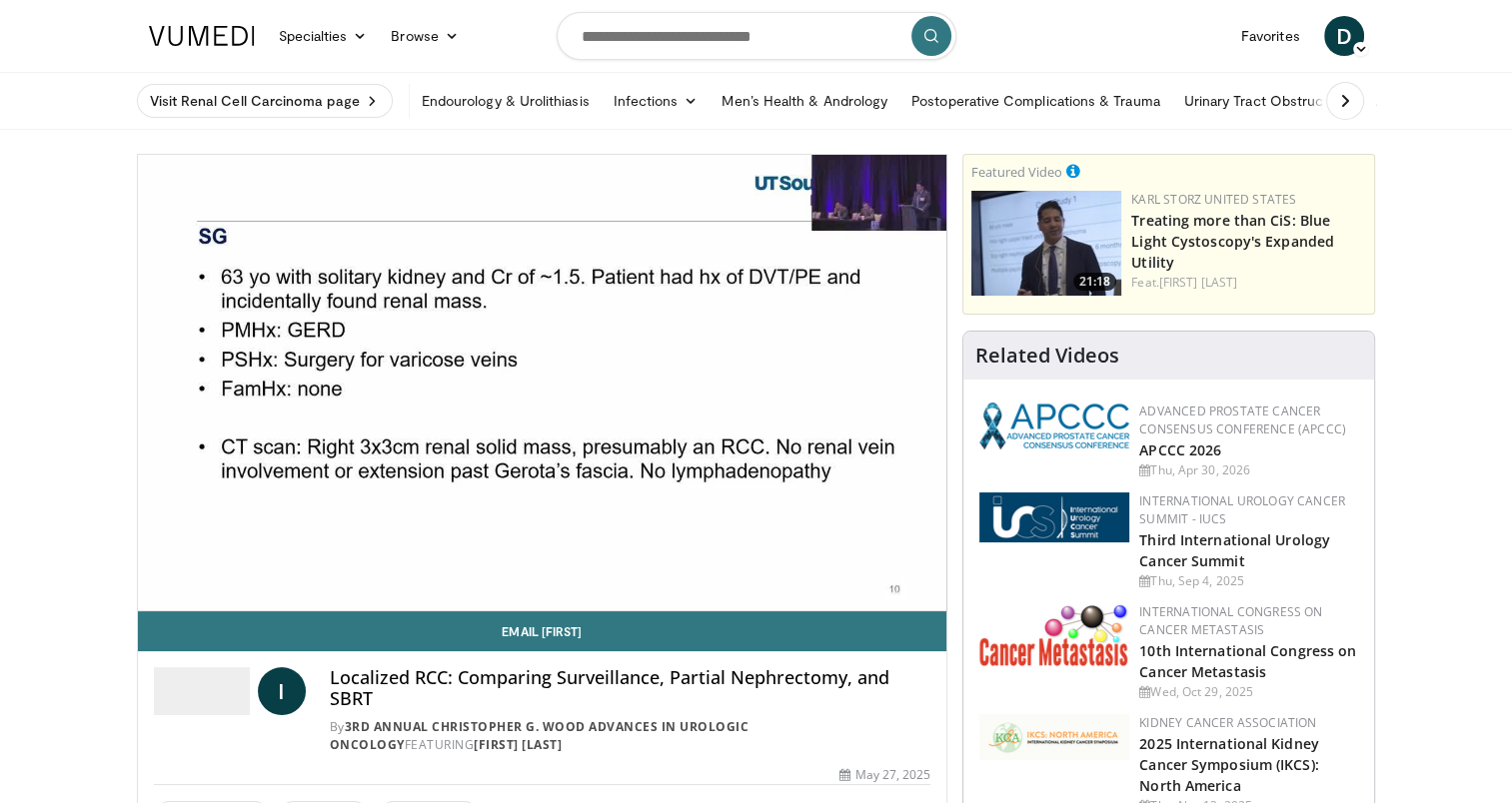 click on "**********" at bounding box center [543, 383] 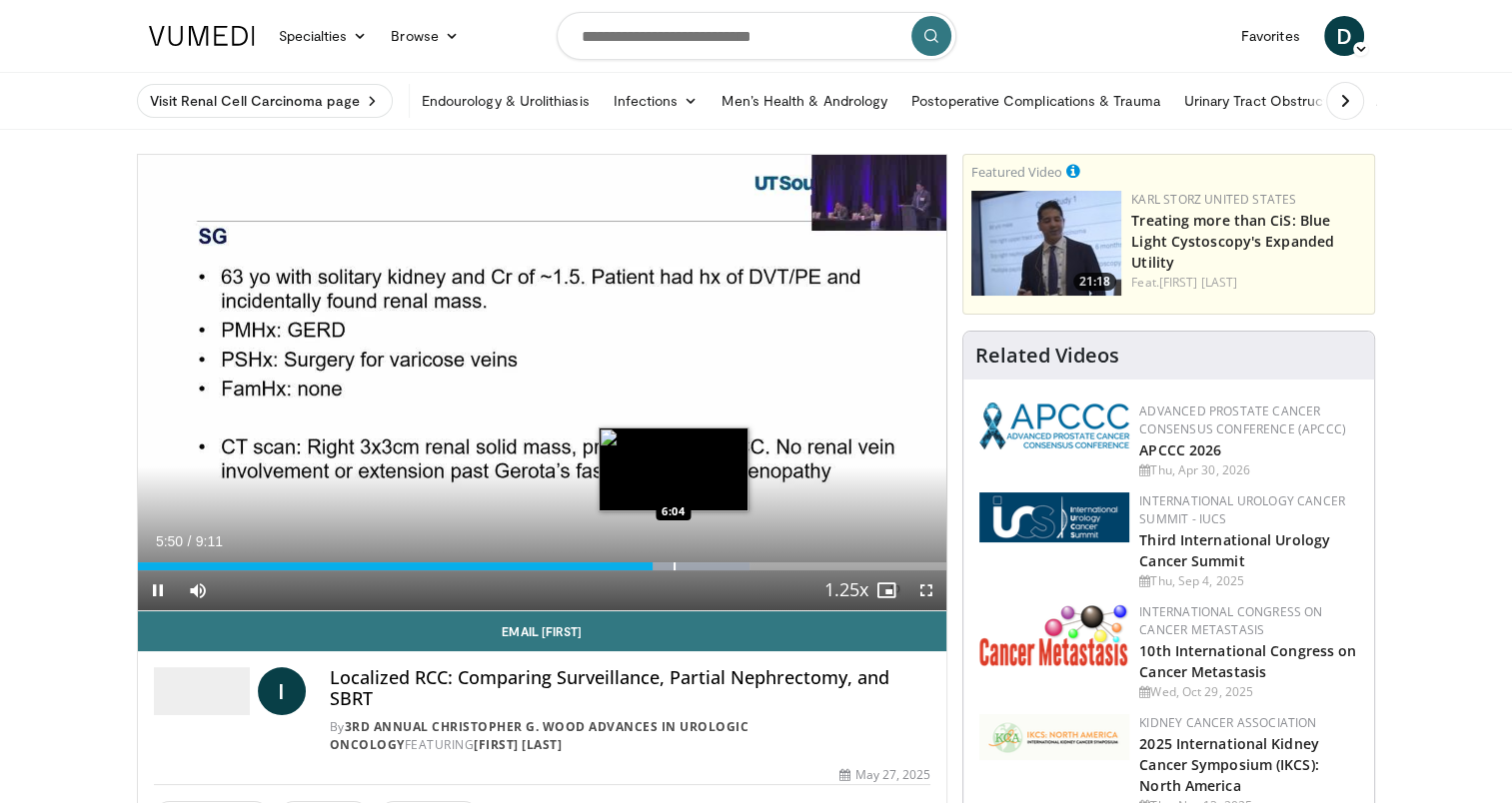 click on "**********" at bounding box center [543, 383] 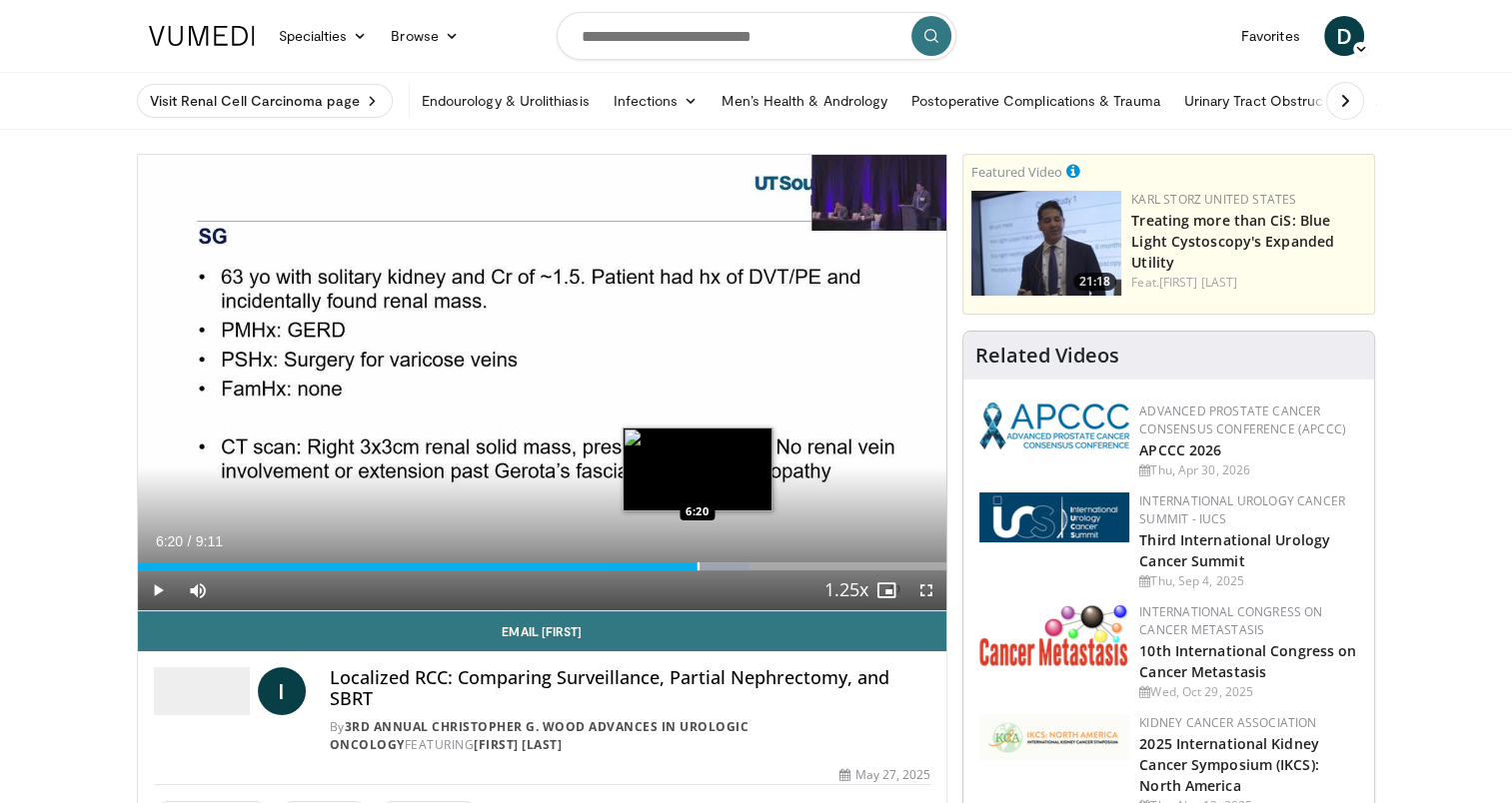 click at bounding box center [699, 566] 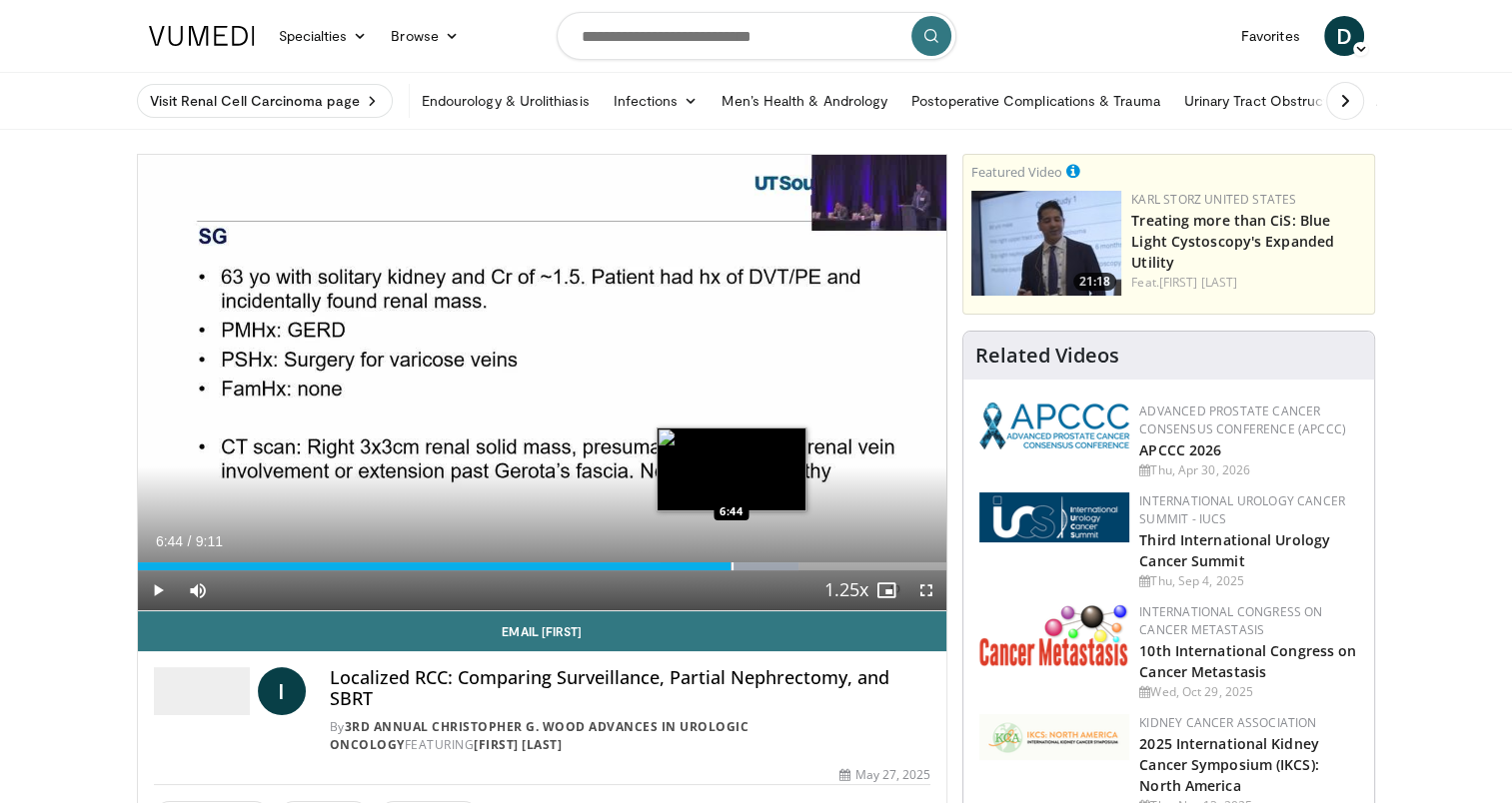 click at bounding box center [733, 566] 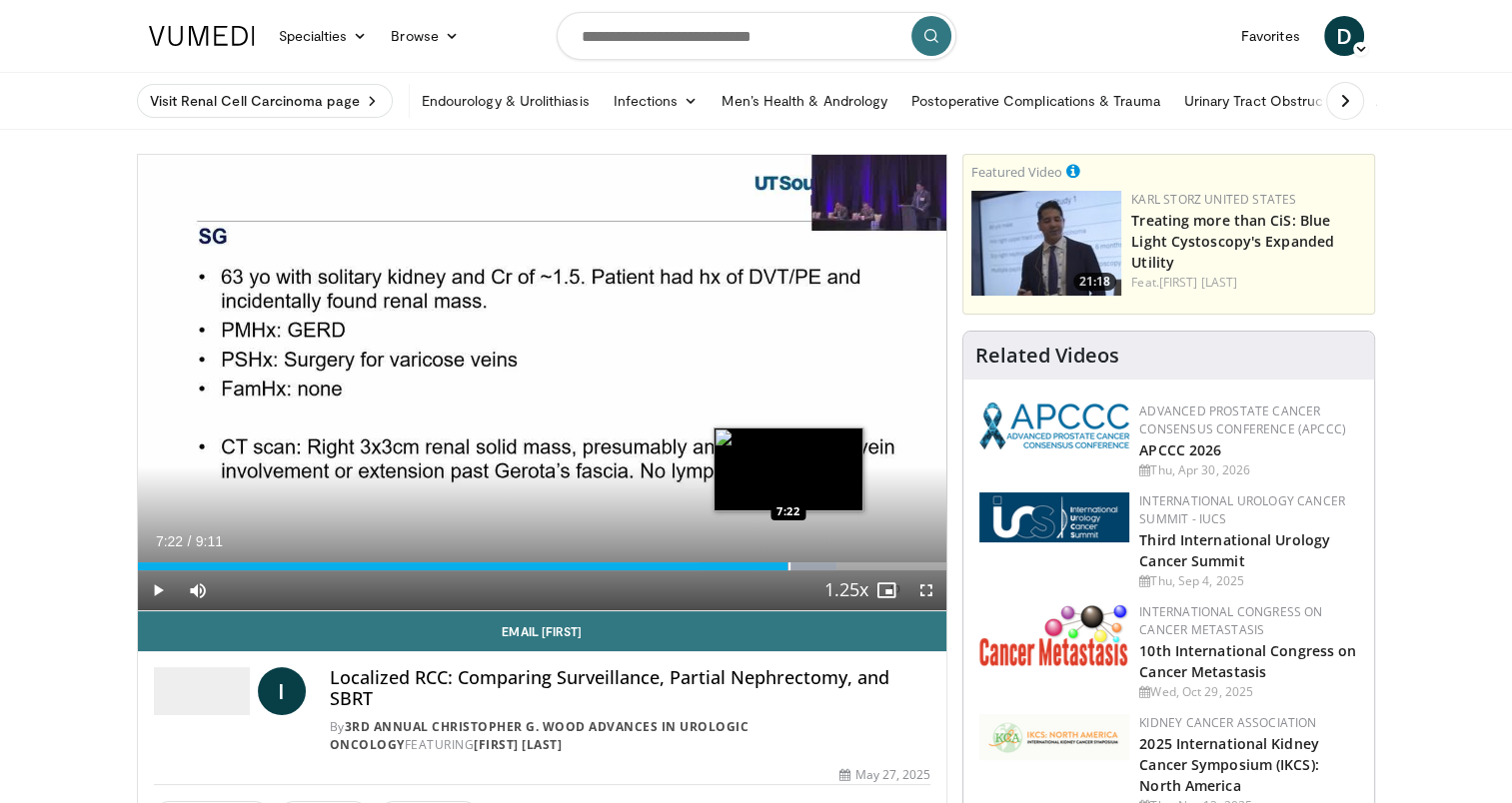 click at bounding box center (789, 566) 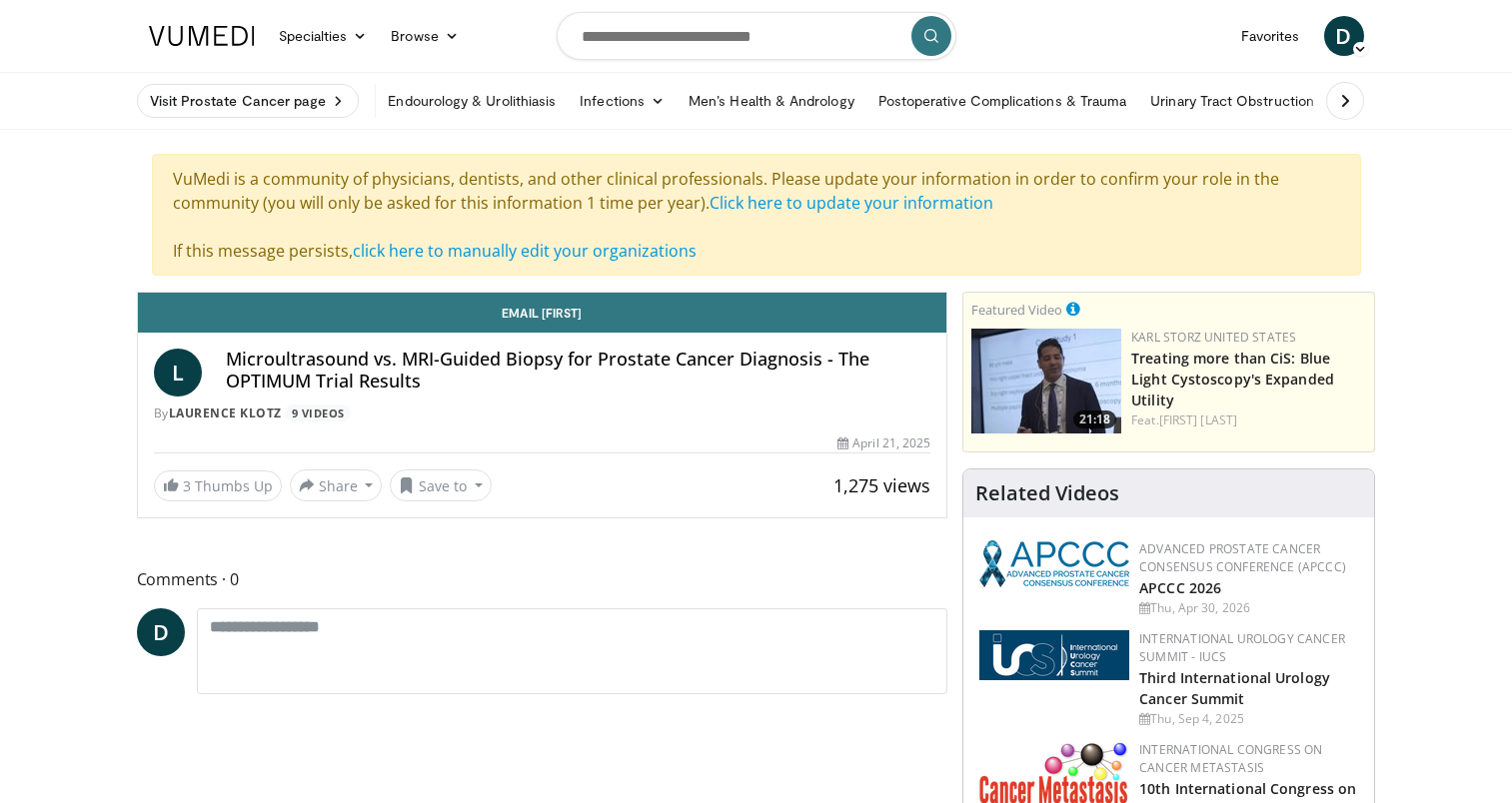 scroll, scrollTop: 0, scrollLeft: 0, axis: both 